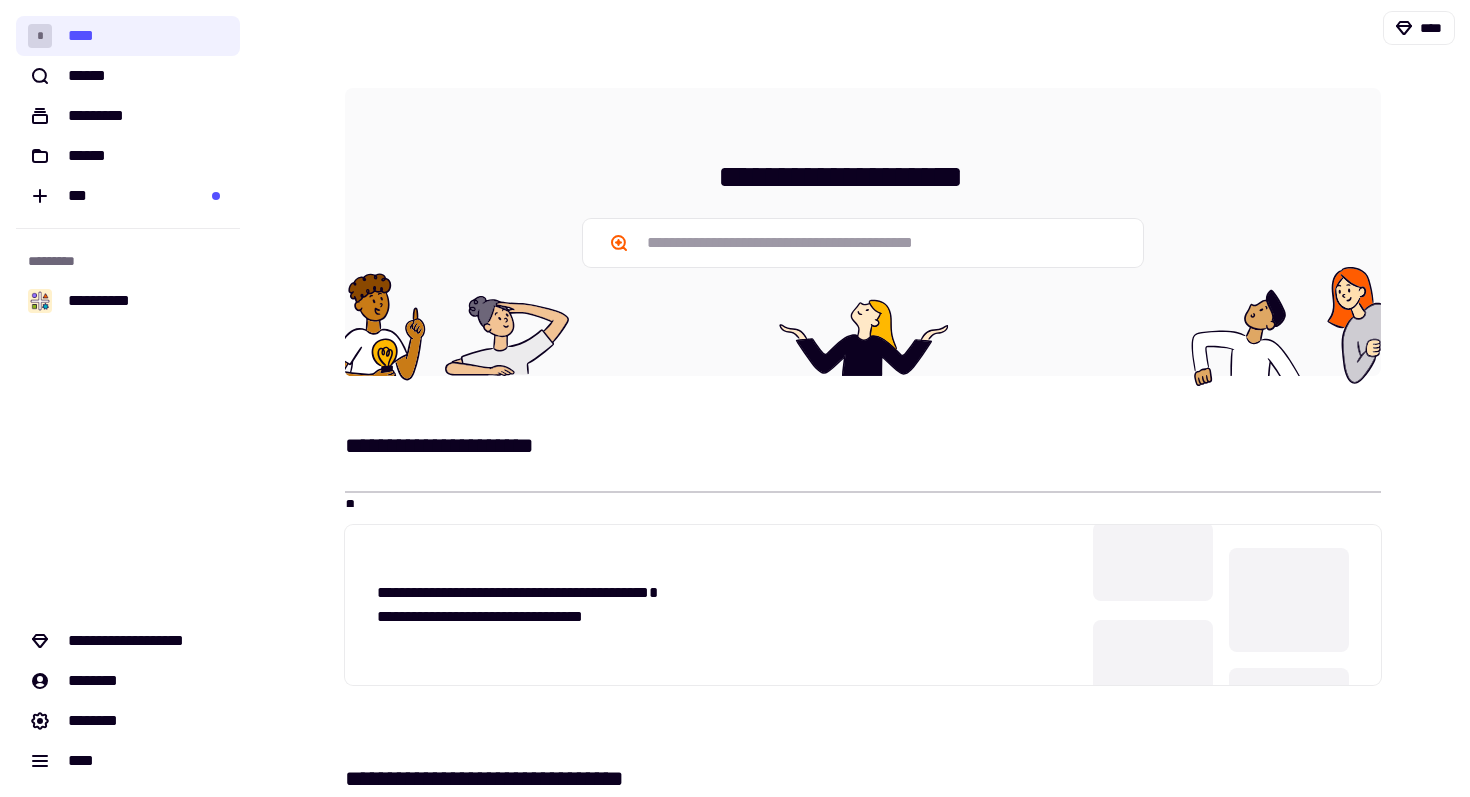 scroll, scrollTop: 0, scrollLeft: 0, axis: both 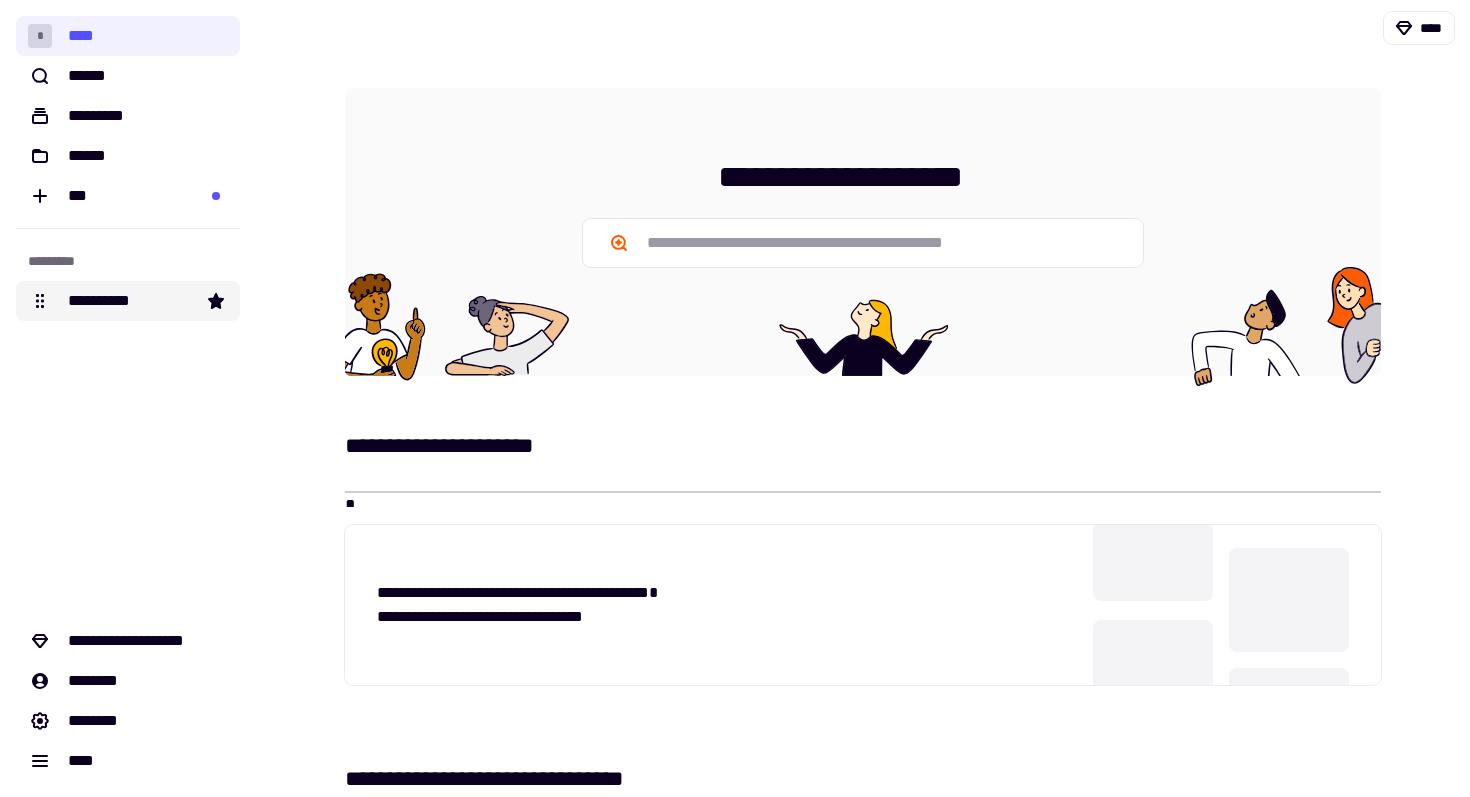click on "**********" 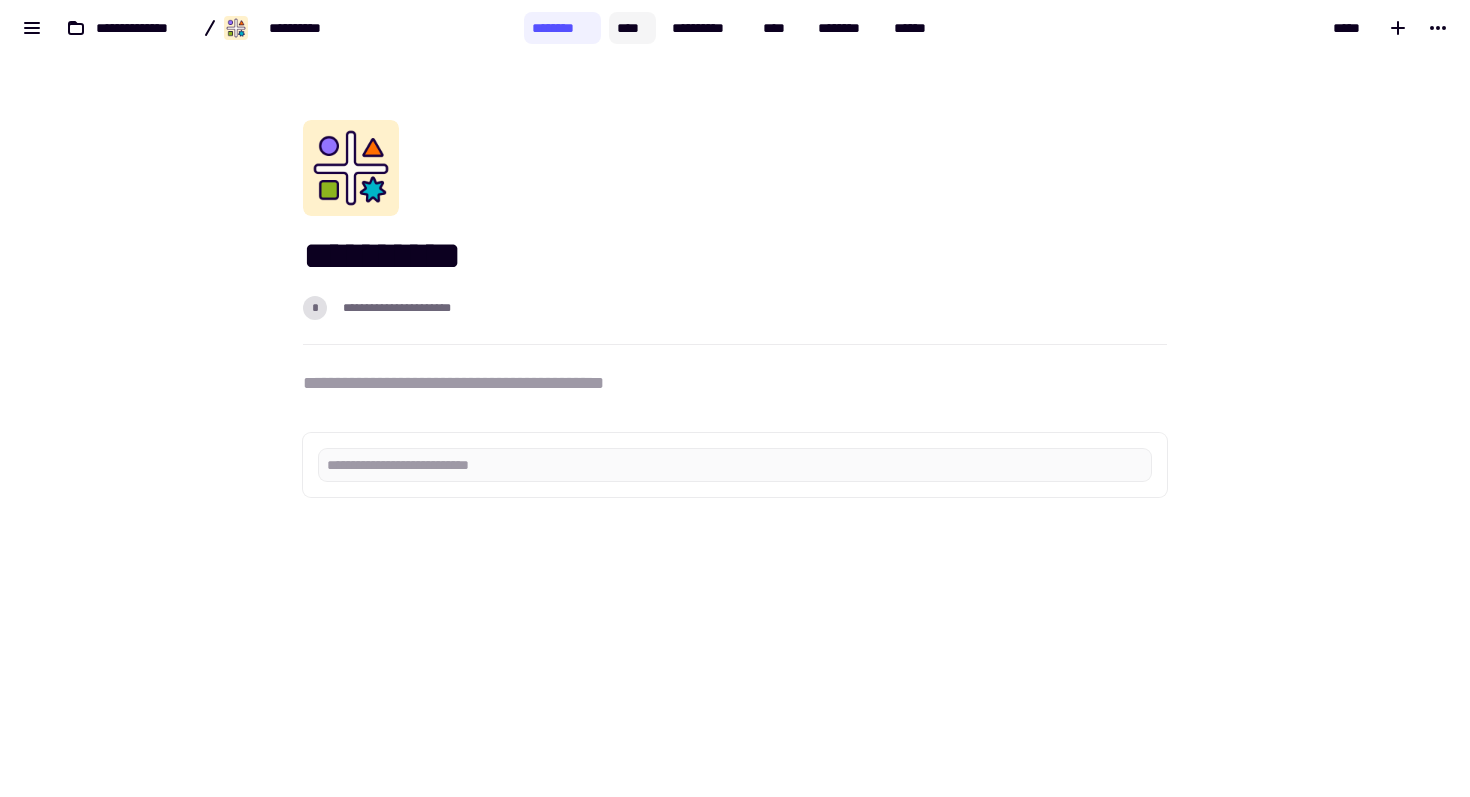 click on "****" 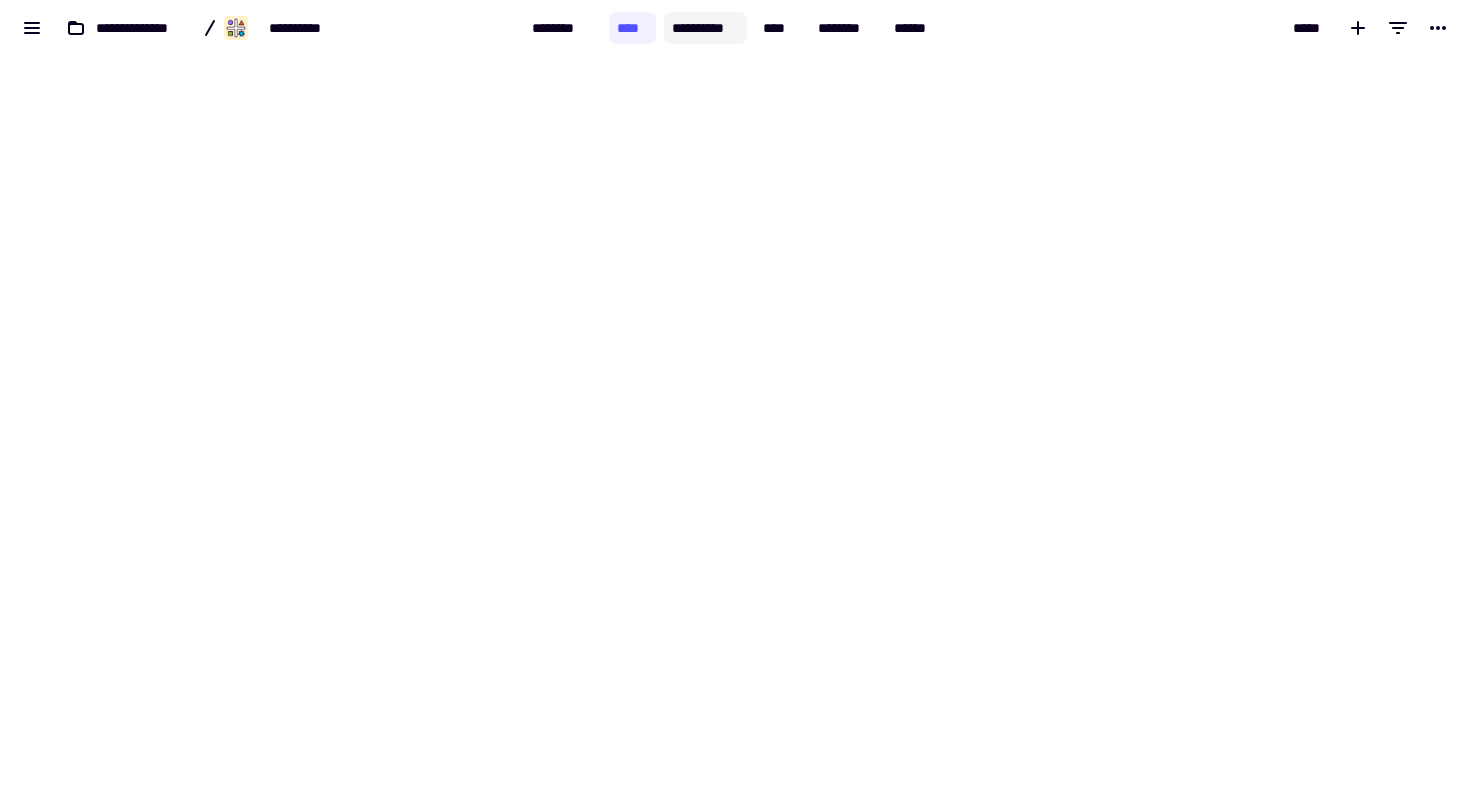 click on "**********" 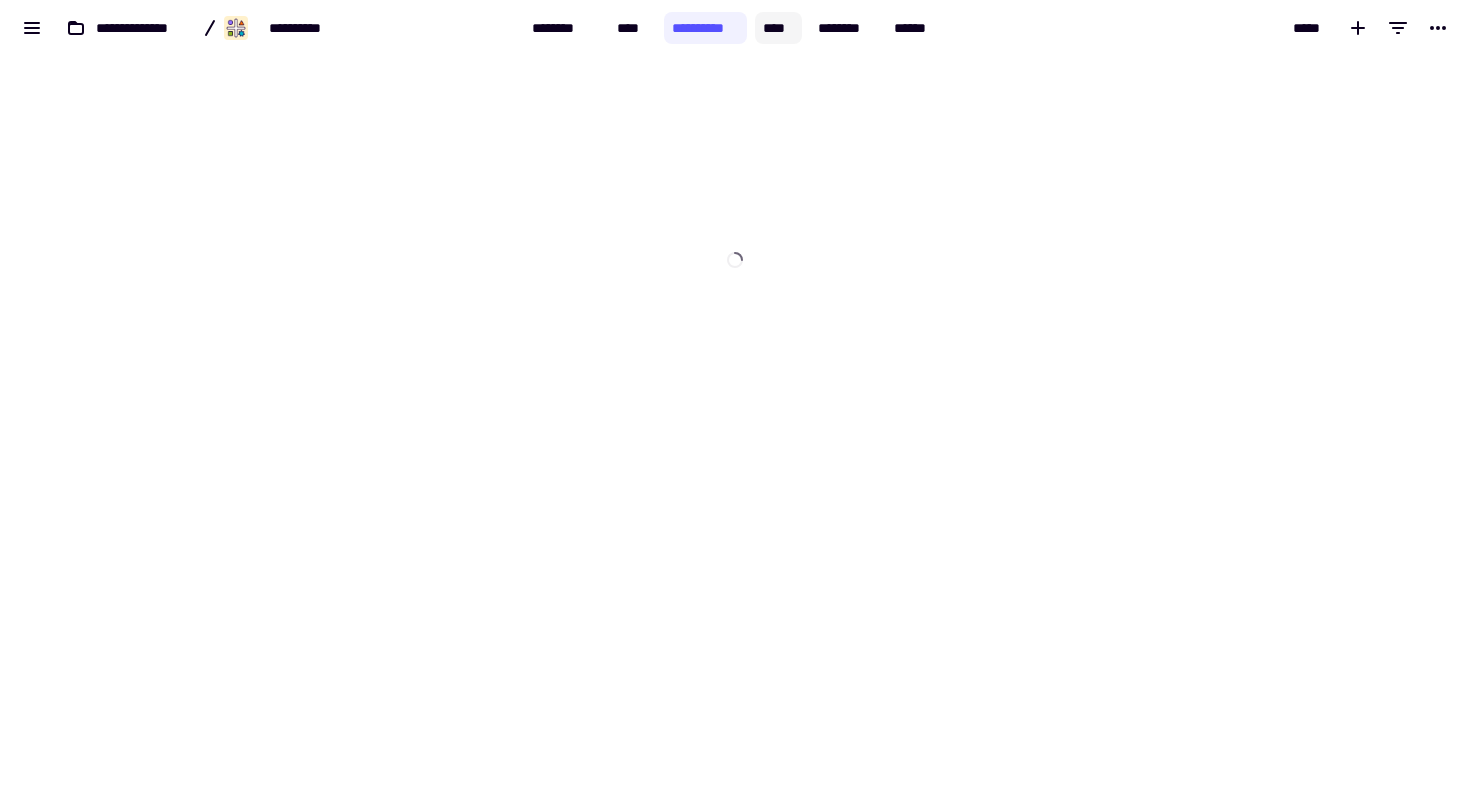 click on "****" 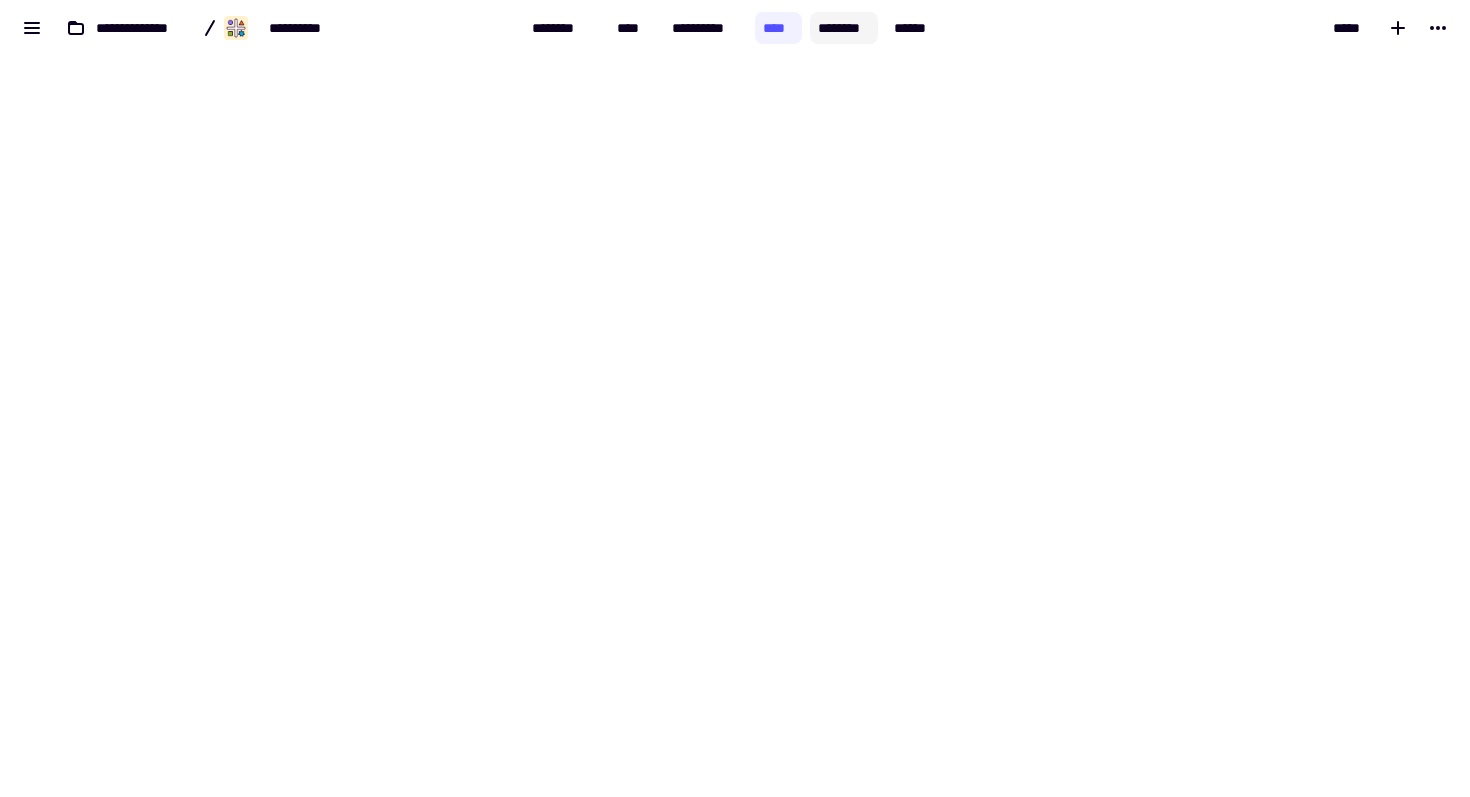click on "********" 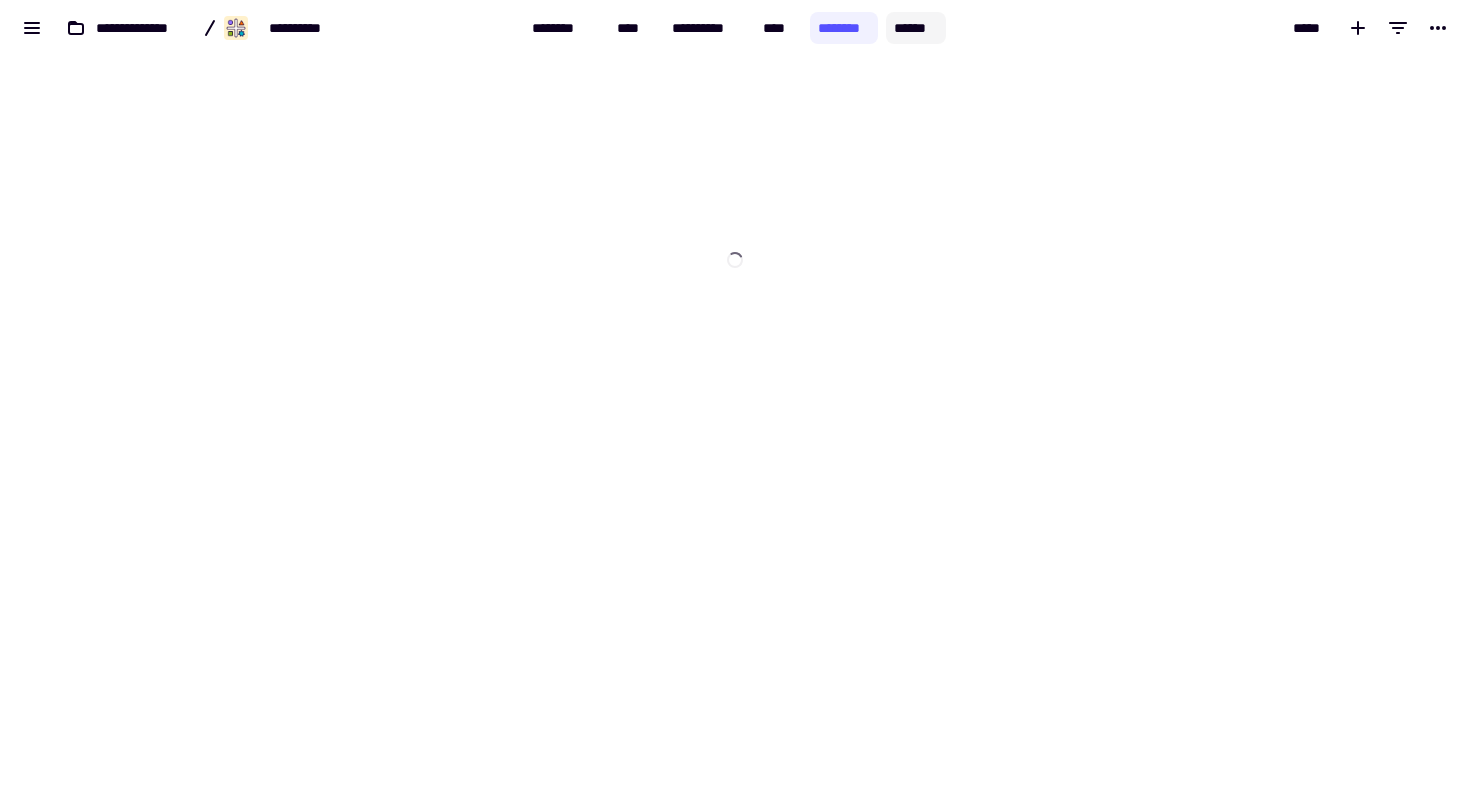 click on "******" 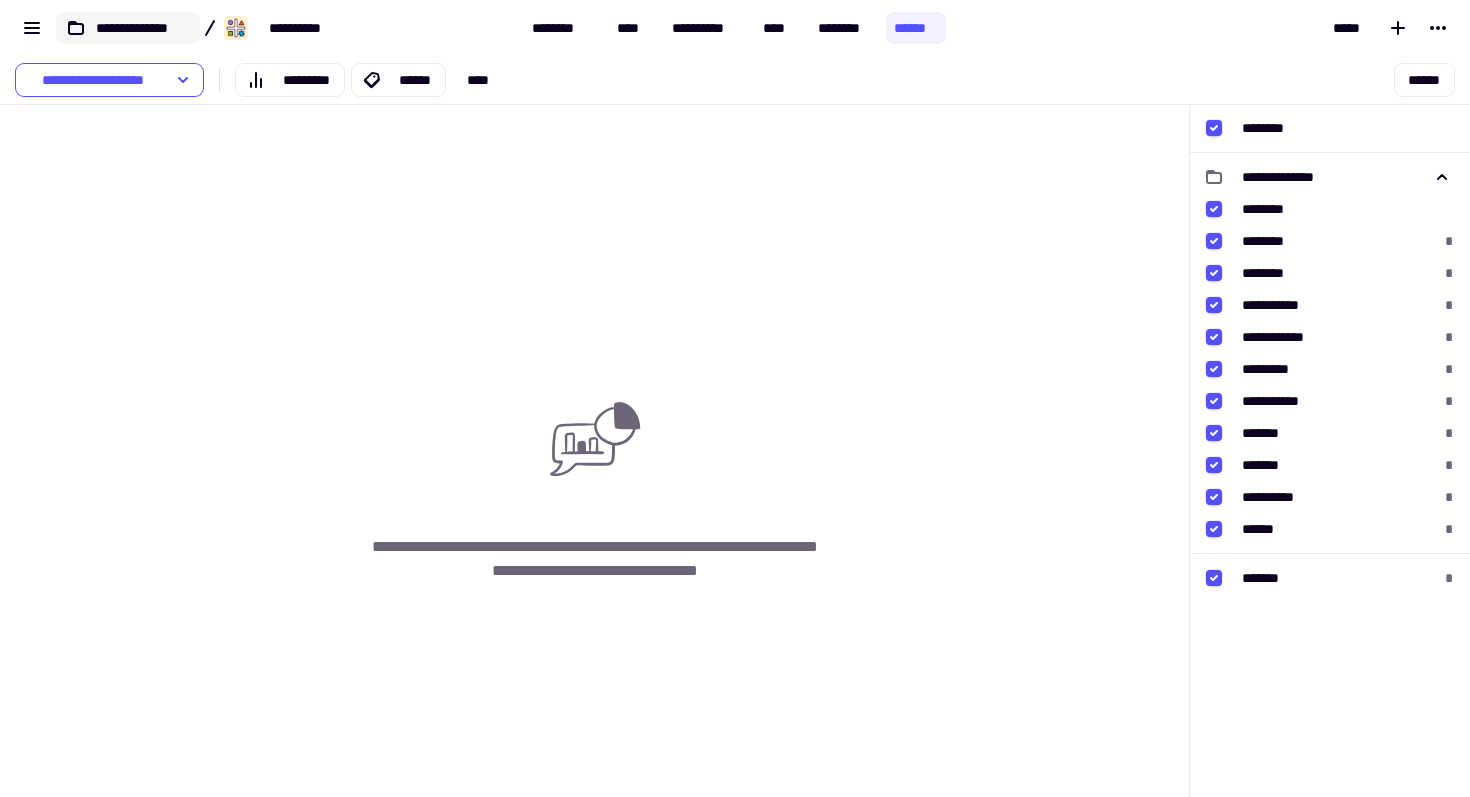 click on "**********" 